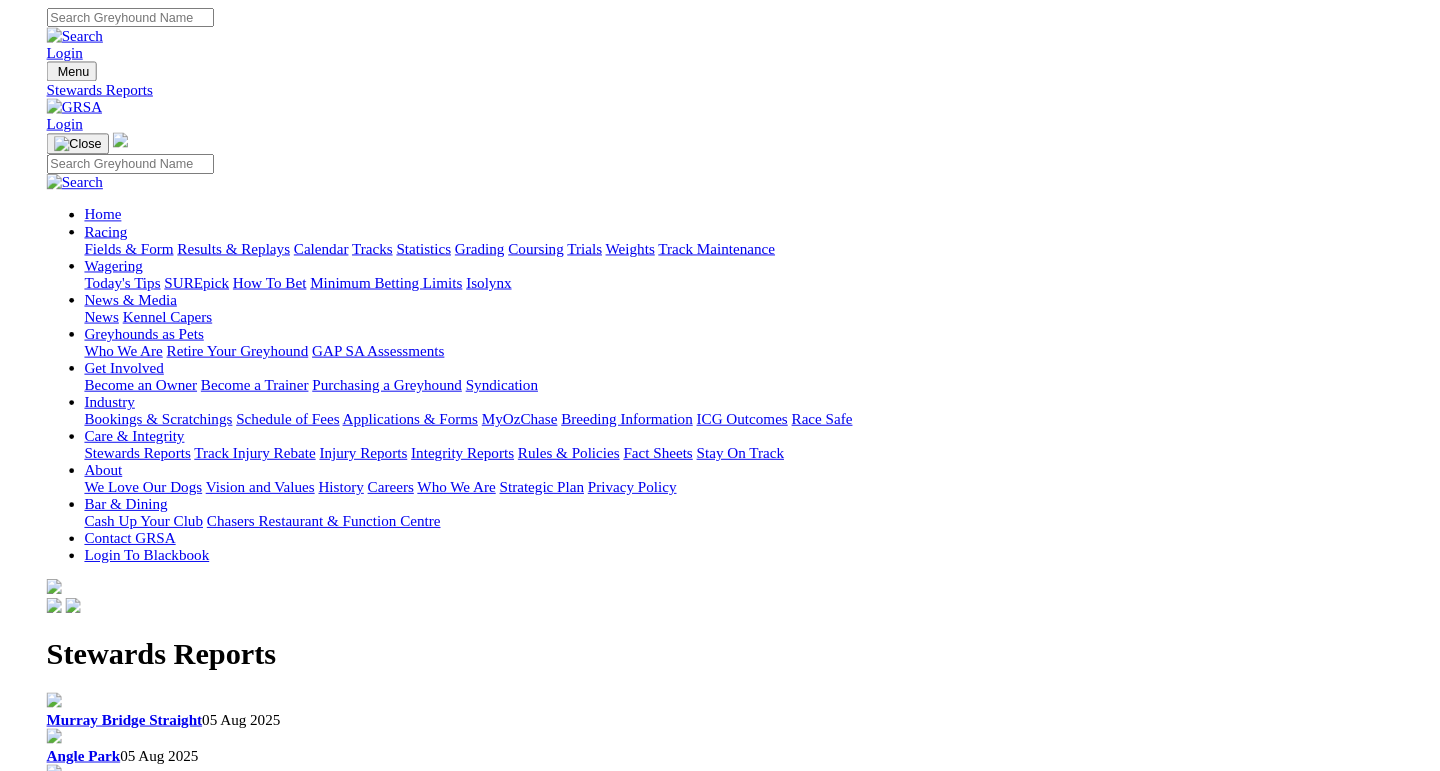 scroll, scrollTop: 154, scrollLeft: 0, axis: vertical 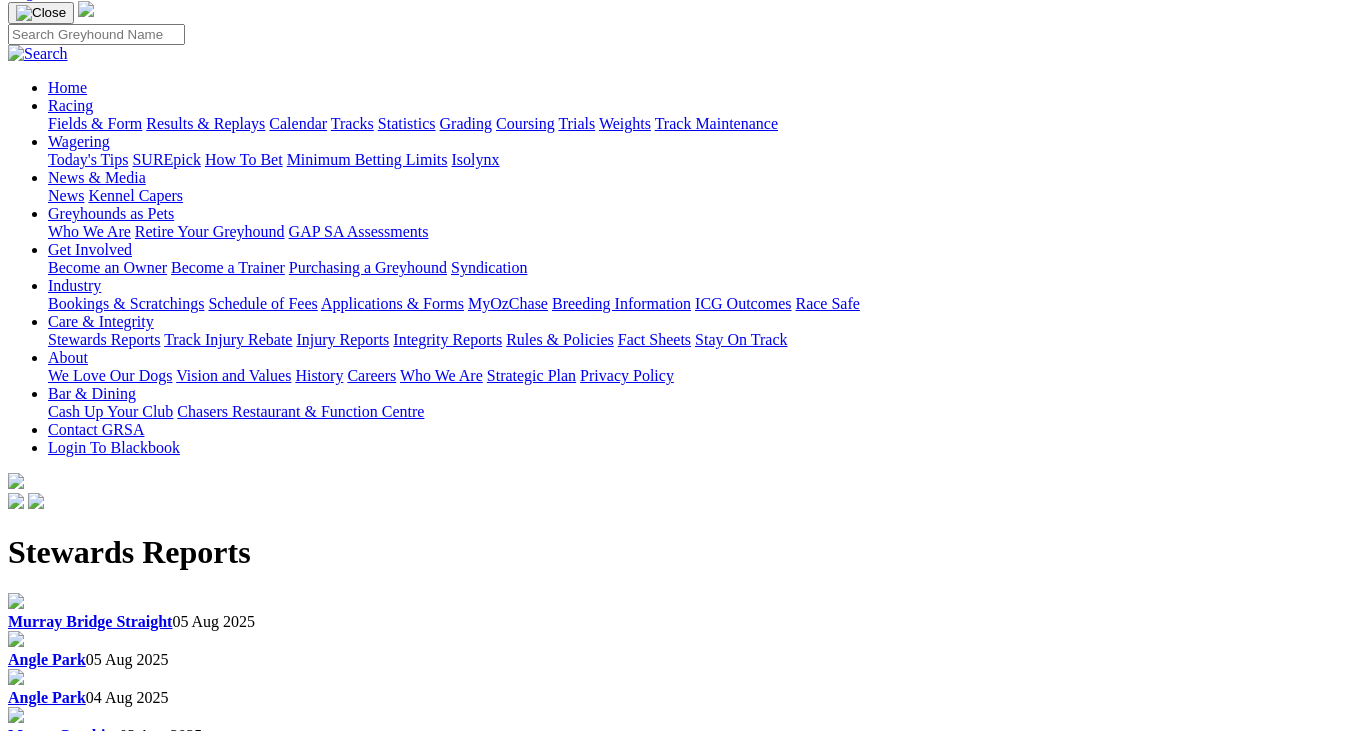 click on "Angle Park
04 Aug 2025" at bounding box center (676, 698) 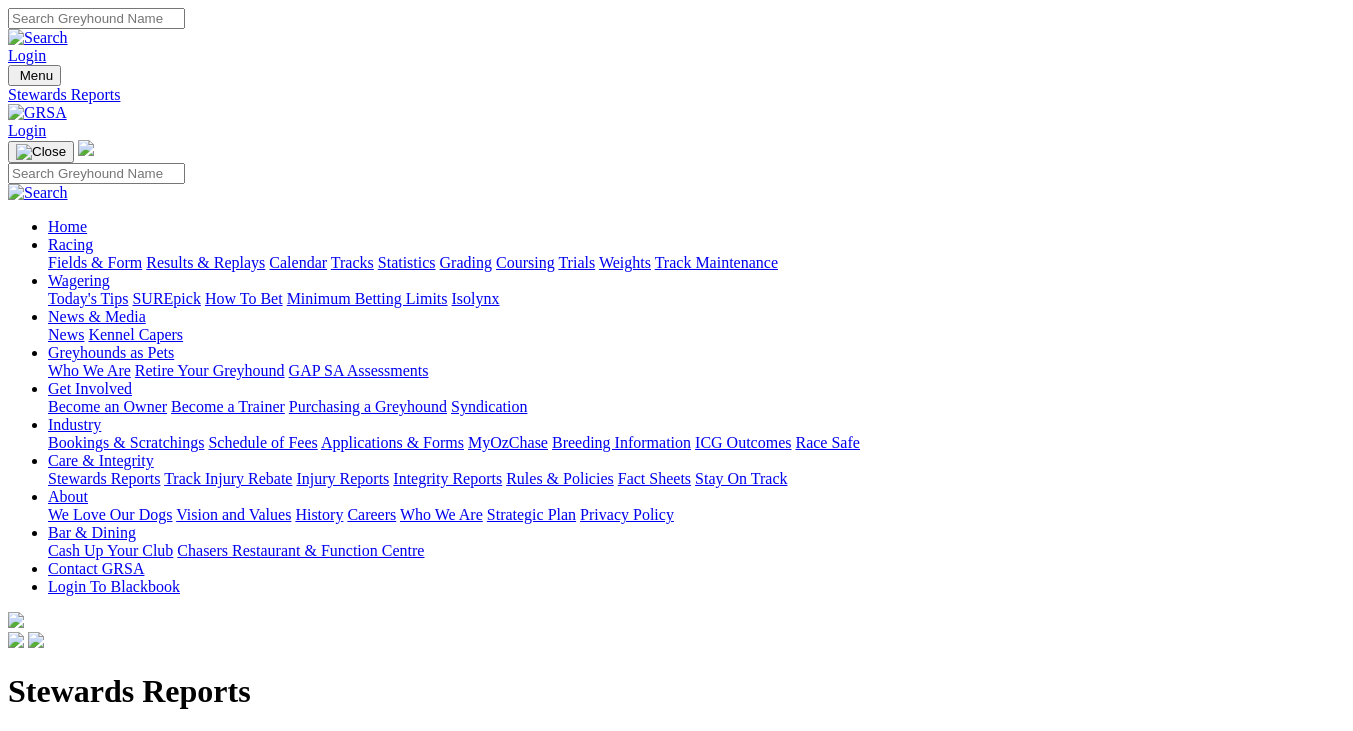 scroll, scrollTop: 139, scrollLeft: 0, axis: vertical 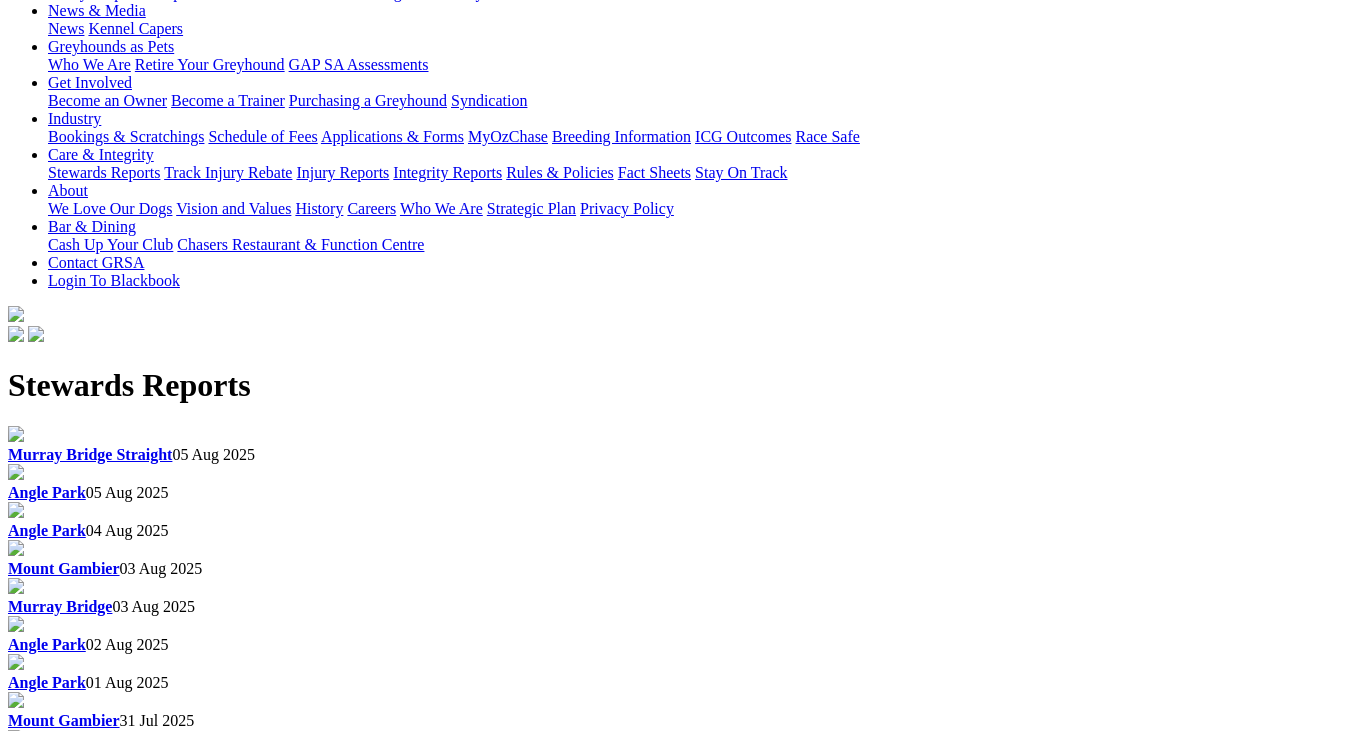 click on "[LOCATION]
[DATE]" at bounding box center (676, 987) 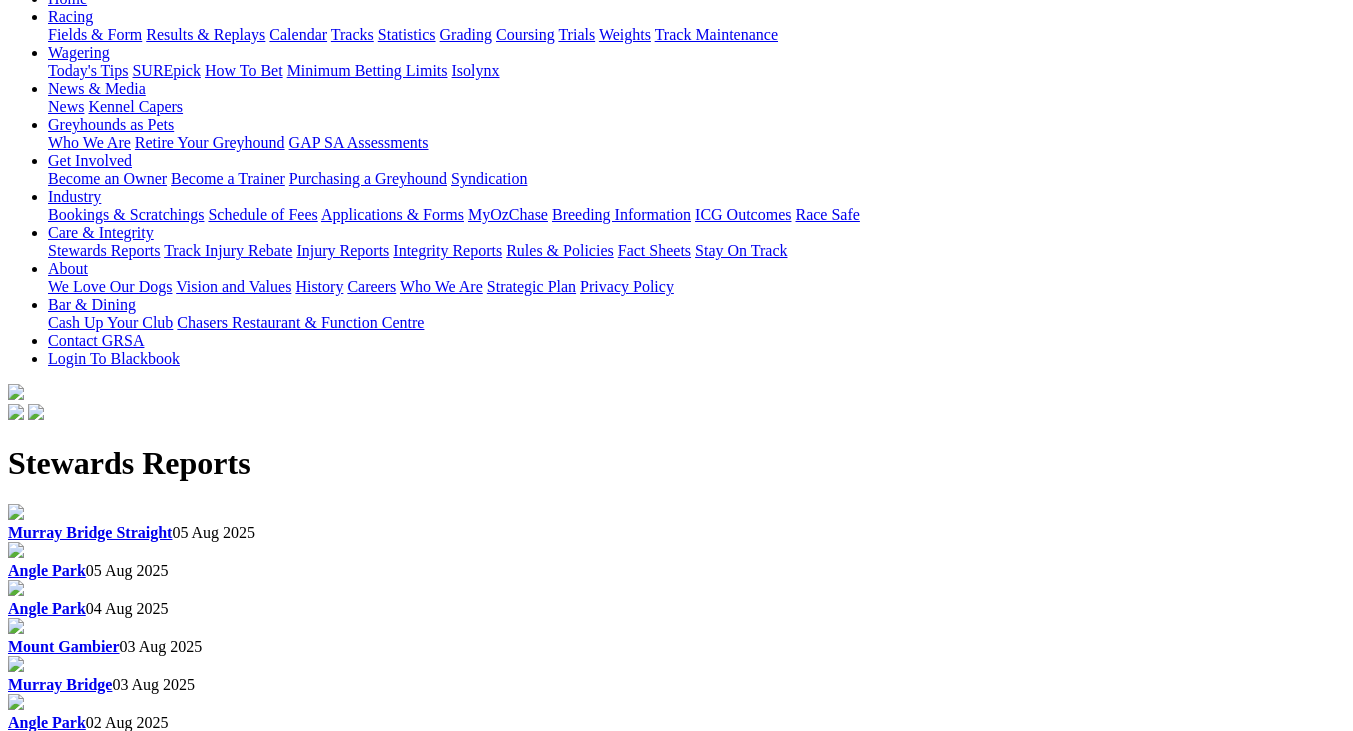 scroll, scrollTop: 0, scrollLeft: 0, axis: both 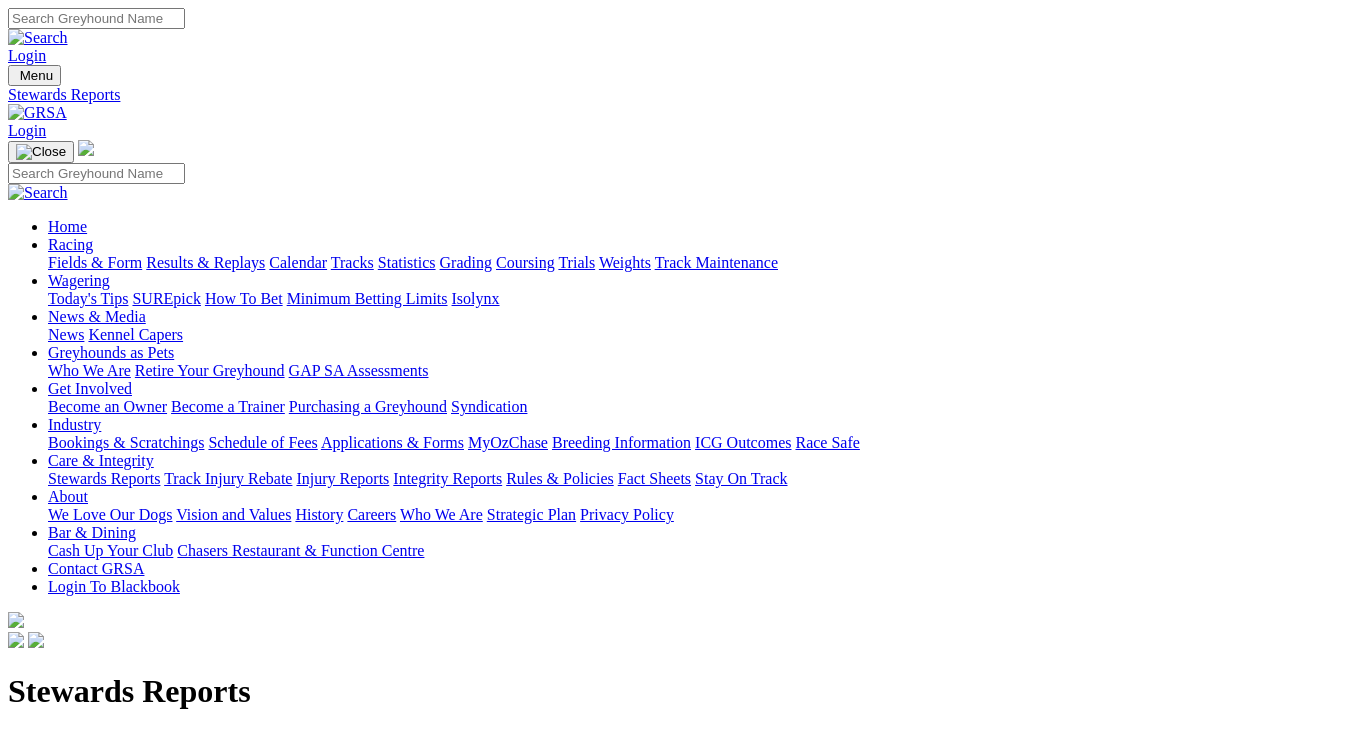 click on "Angle Park
[DATE]" at bounding box center [676, 837] 